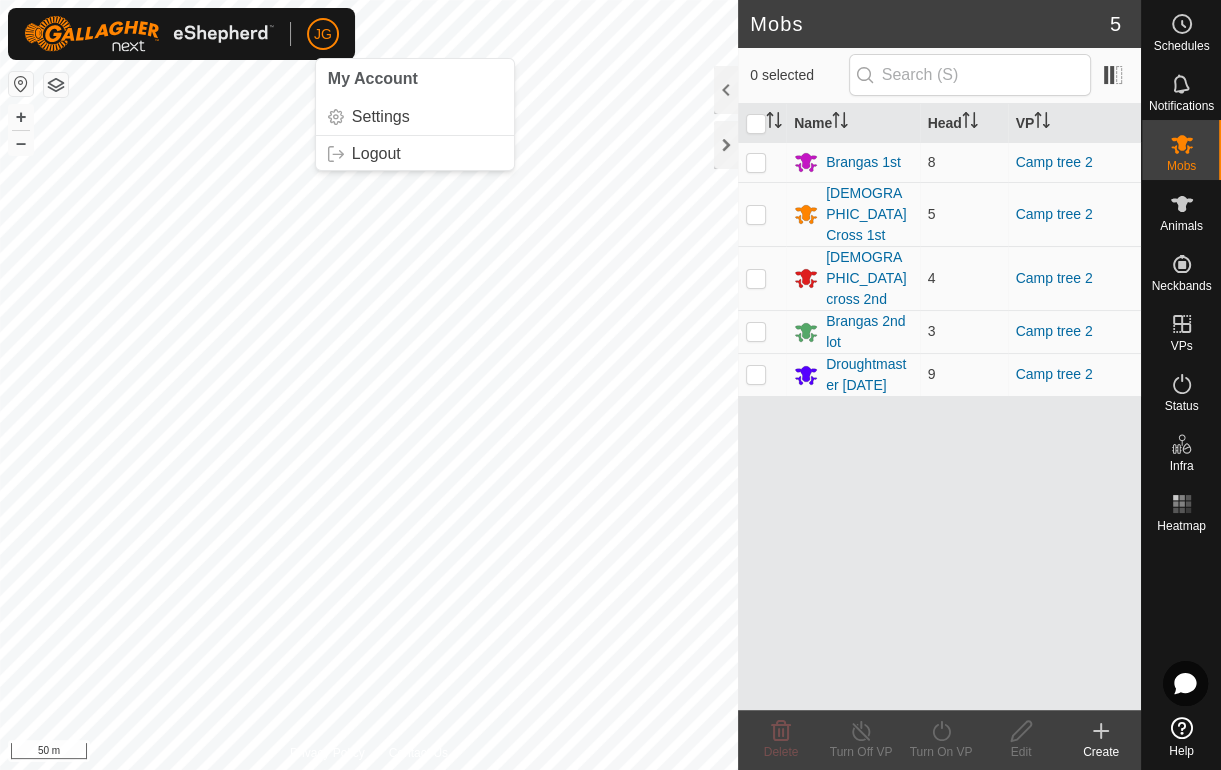 scroll, scrollTop: 0, scrollLeft: 0, axis: both 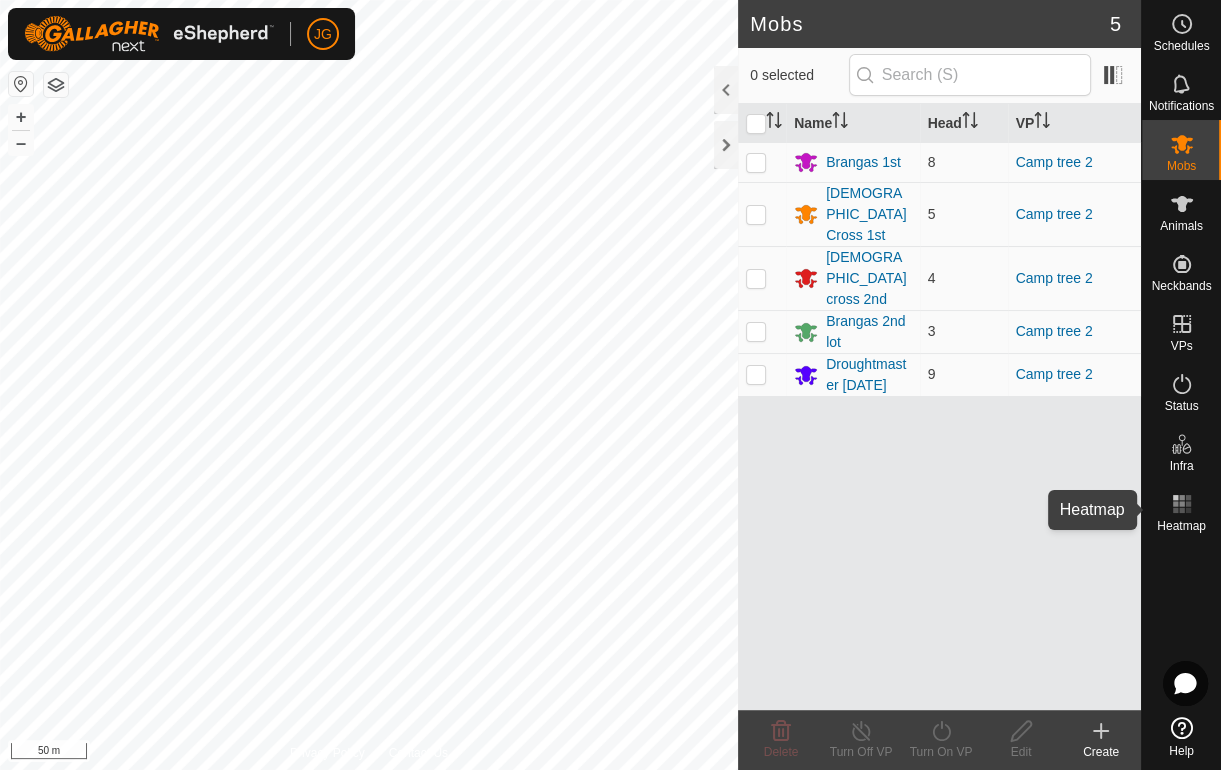 click 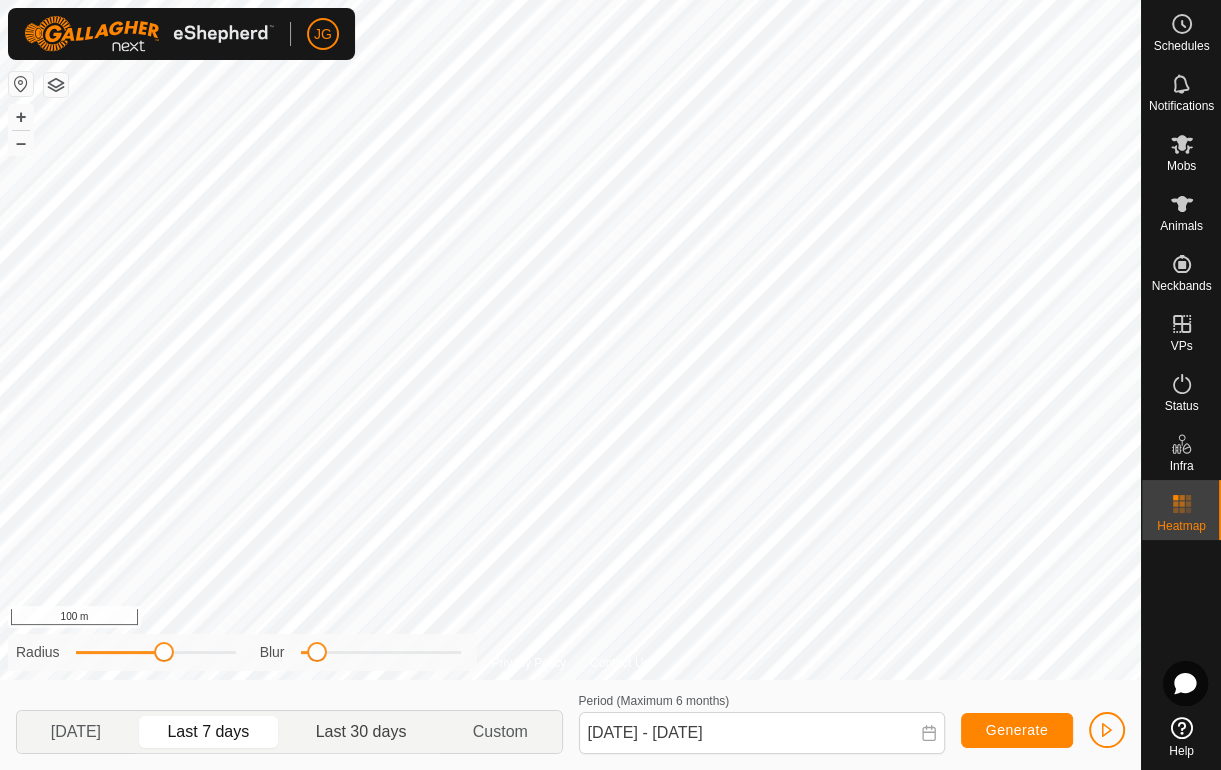 click on "Last 30 days" 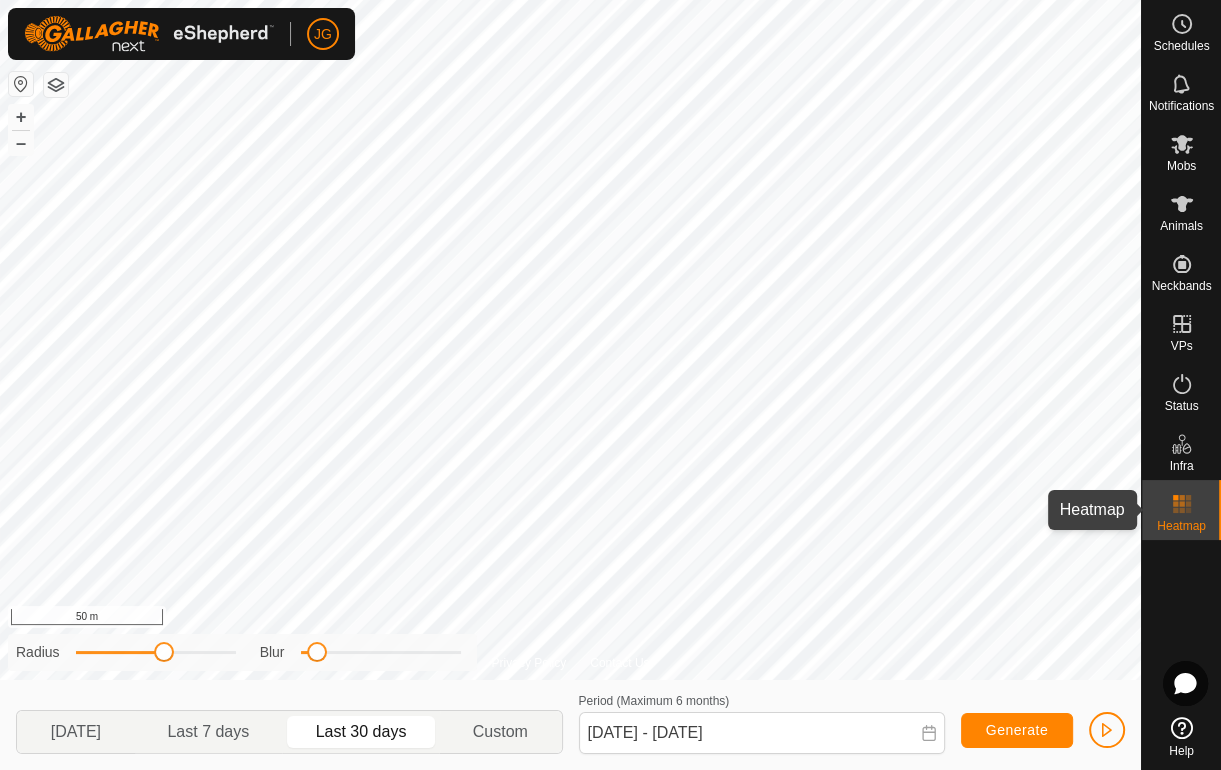 click 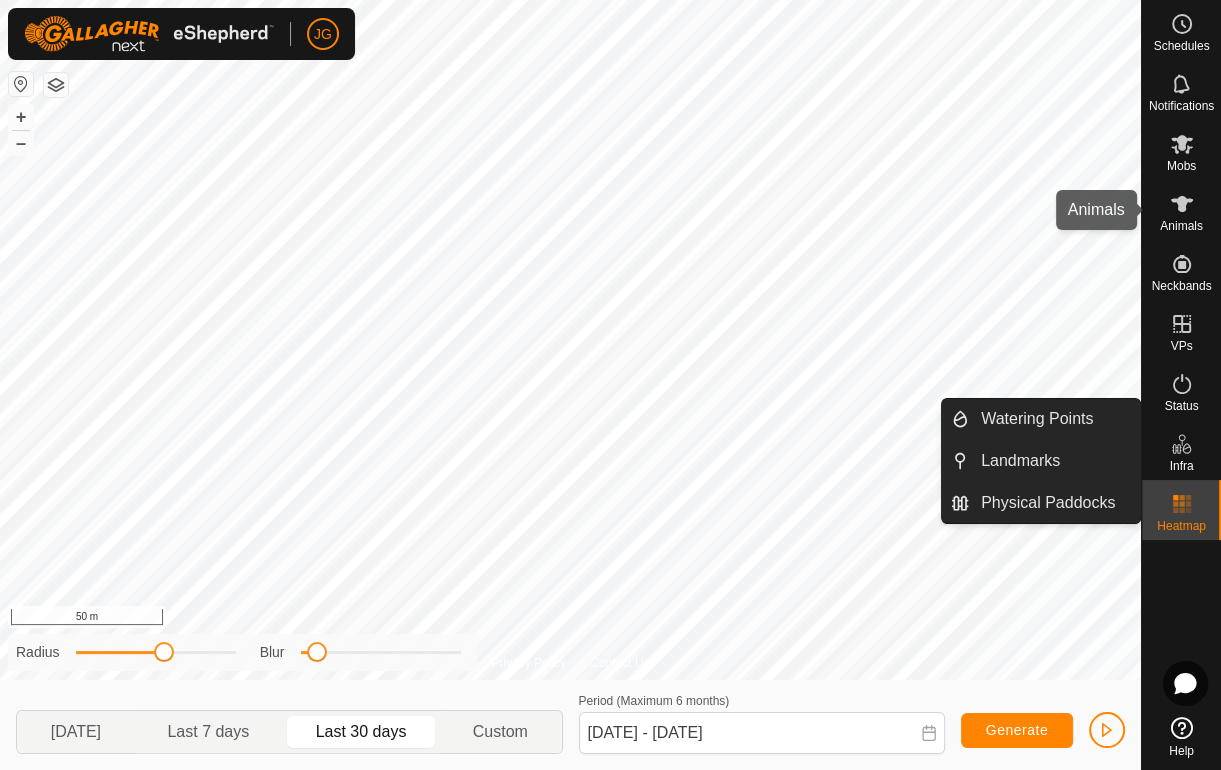 click 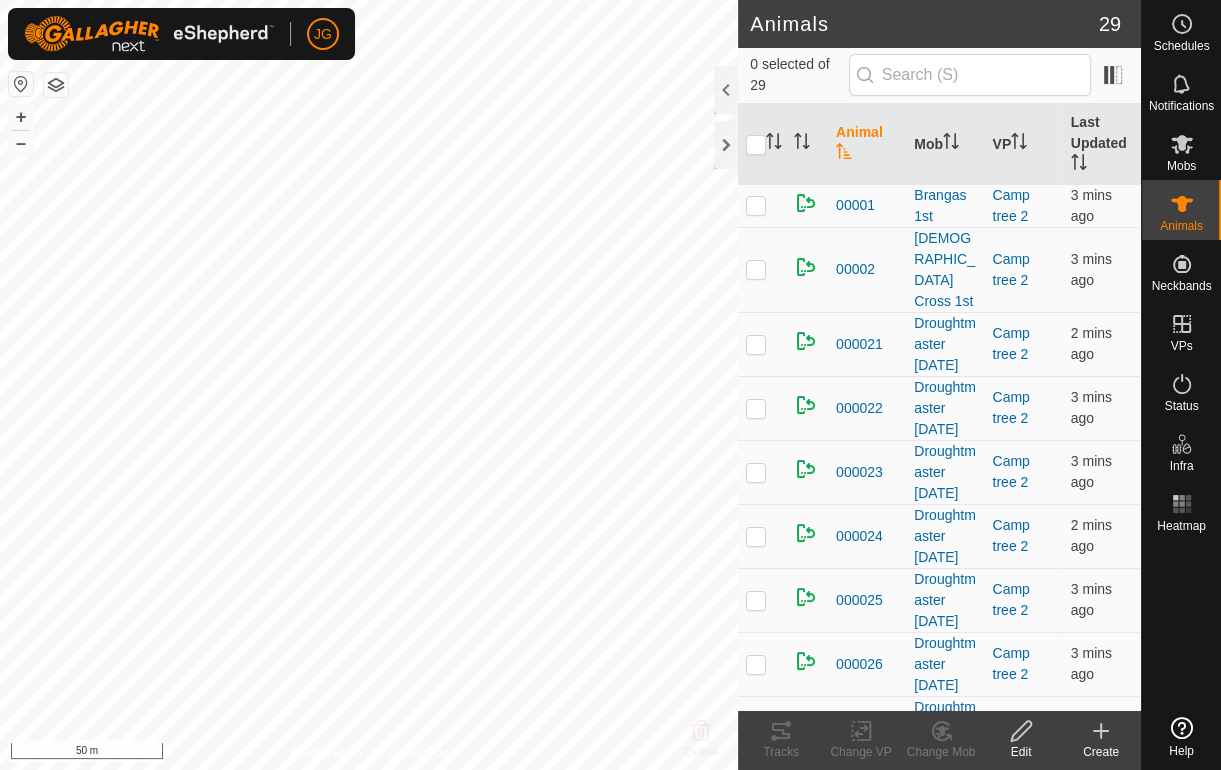 scroll, scrollTop: 0, scrollLeft: 0, axis: both 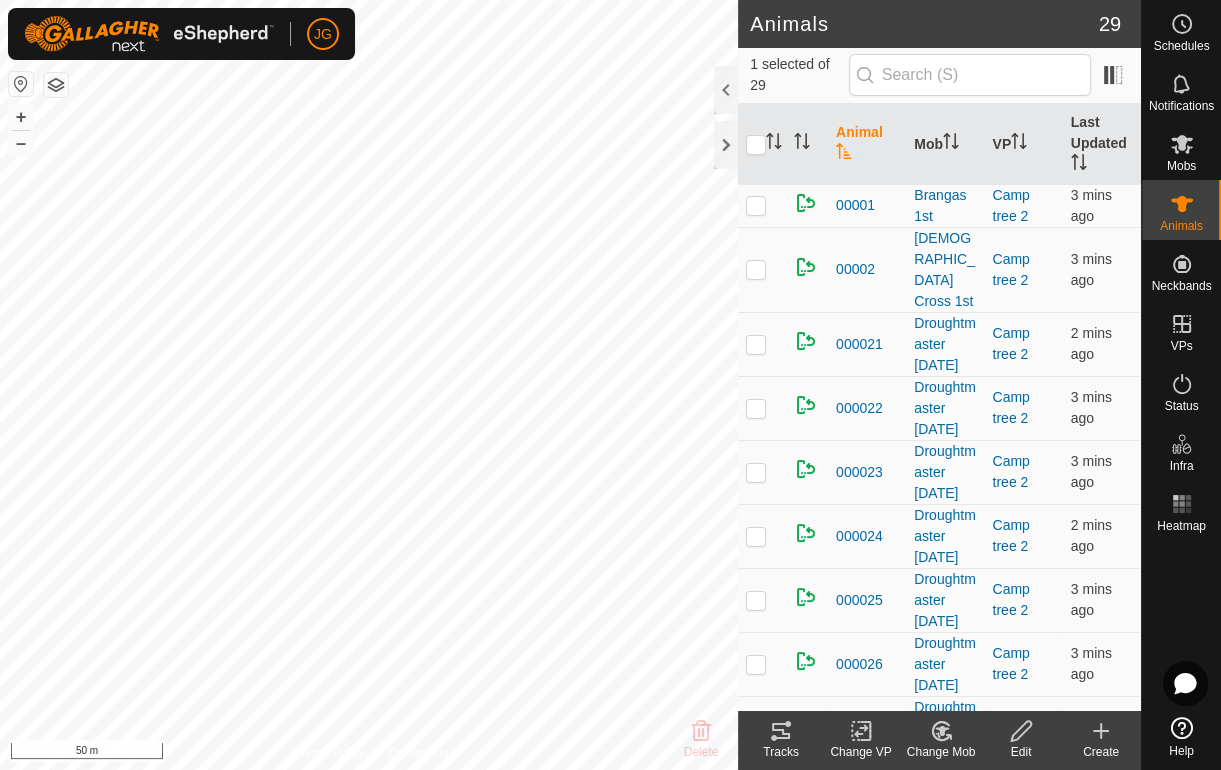 click 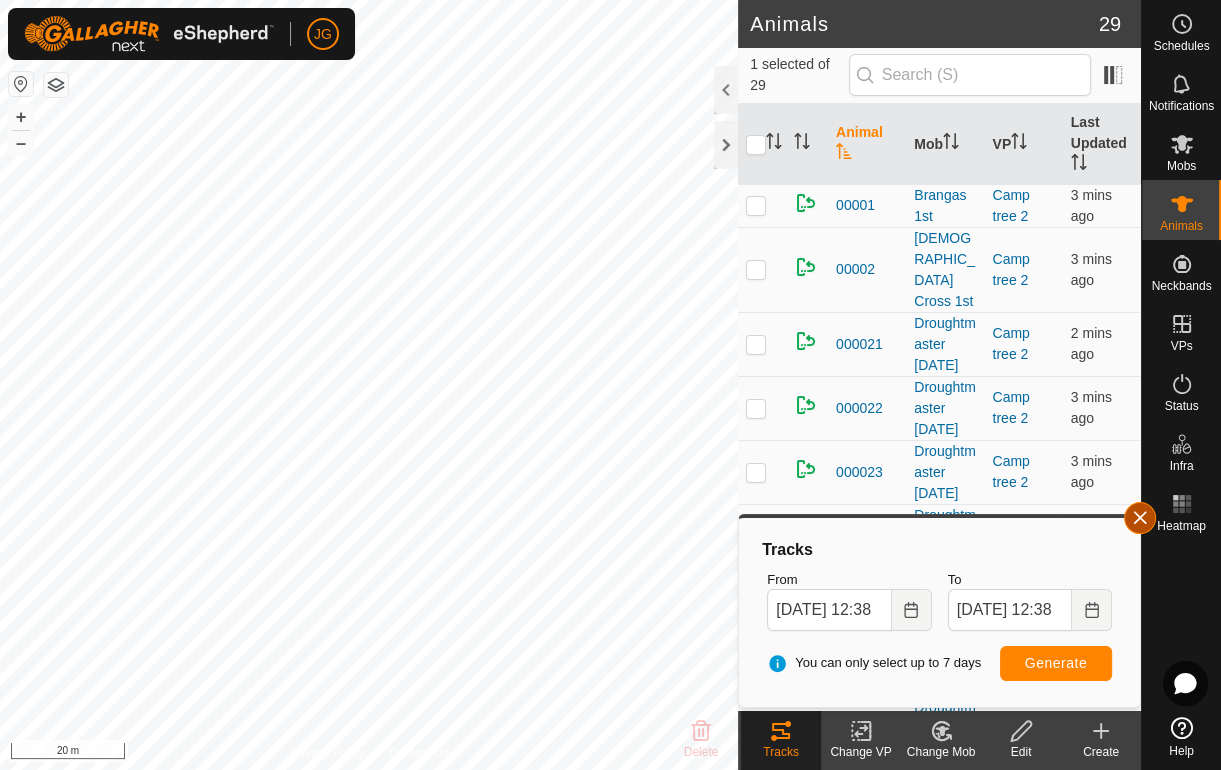 click at bounding box center [1140, 518] 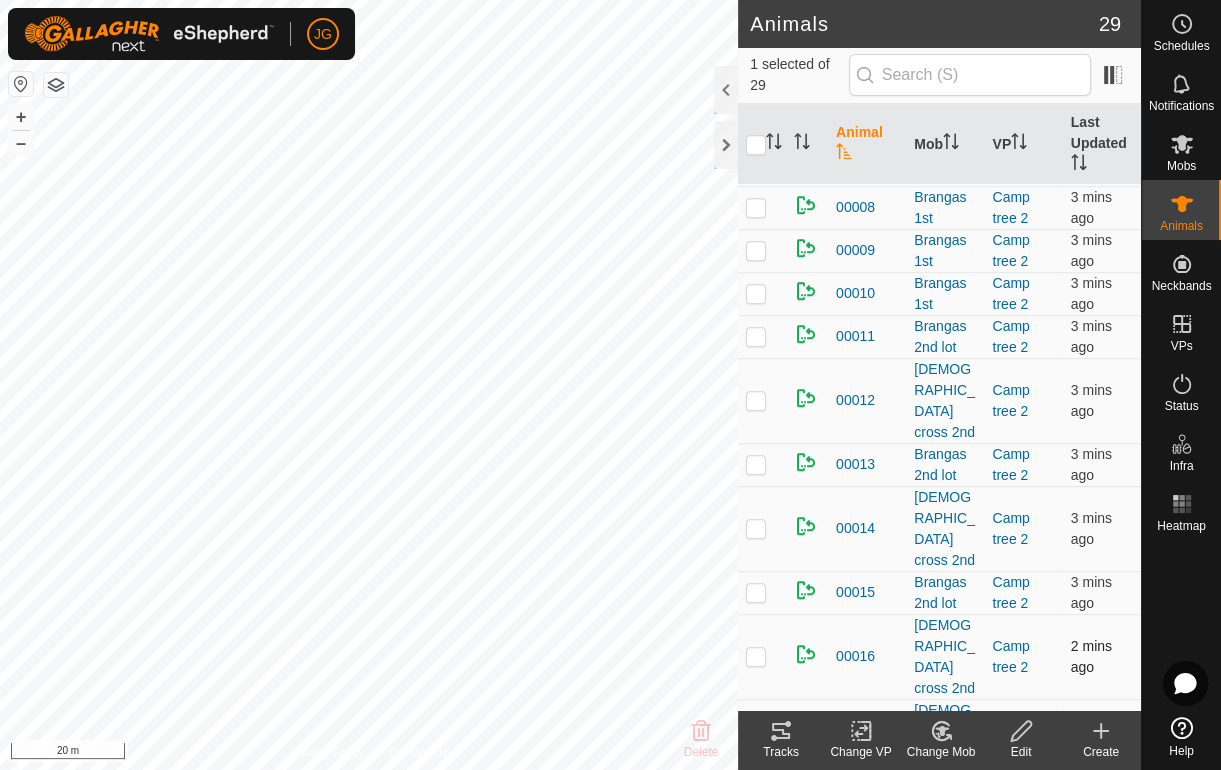 scroll, scrollTop: 1093, scrollLeft: 0, axis: vertical 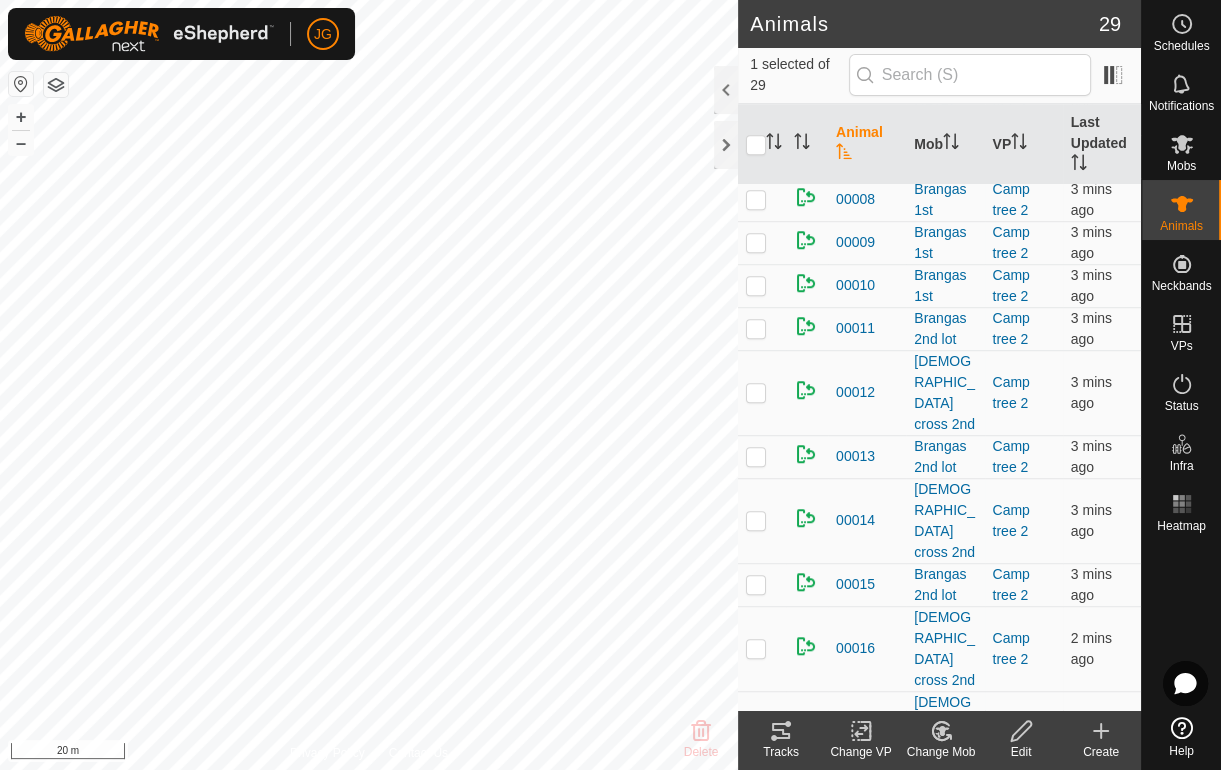 click at bounding box center [756, 883] 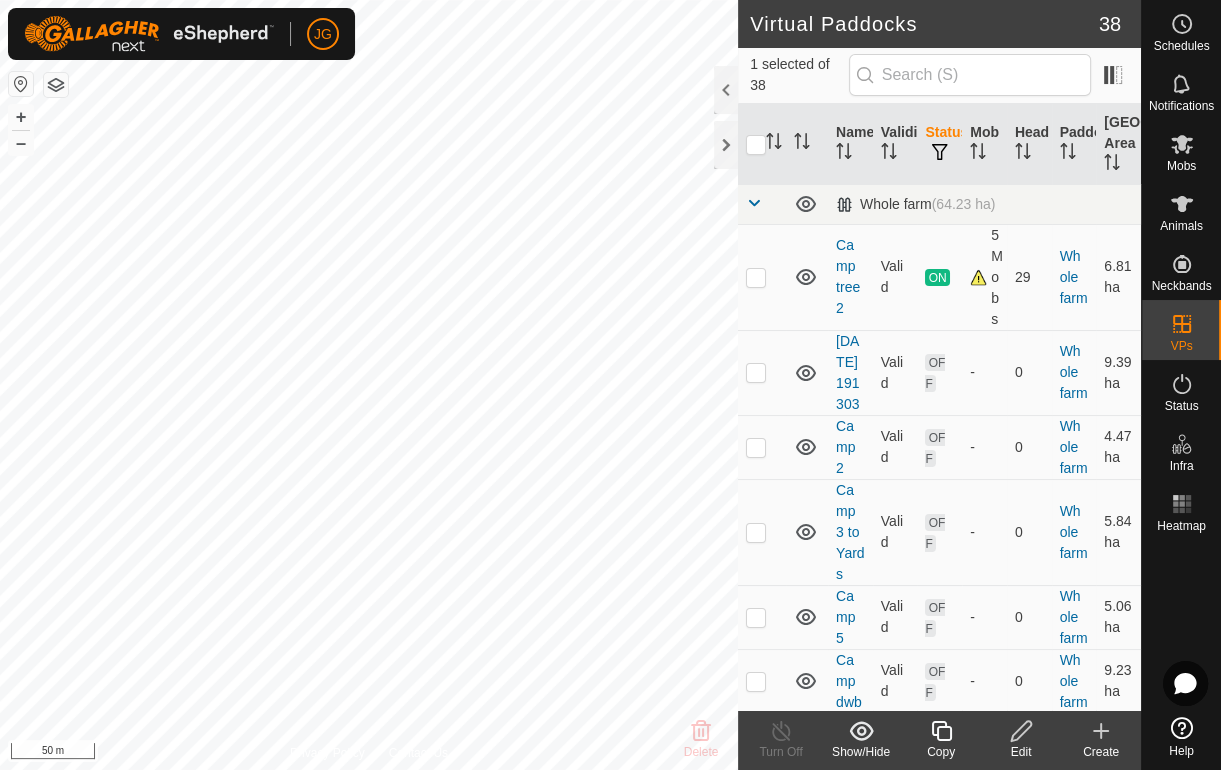 checkbox on "true" 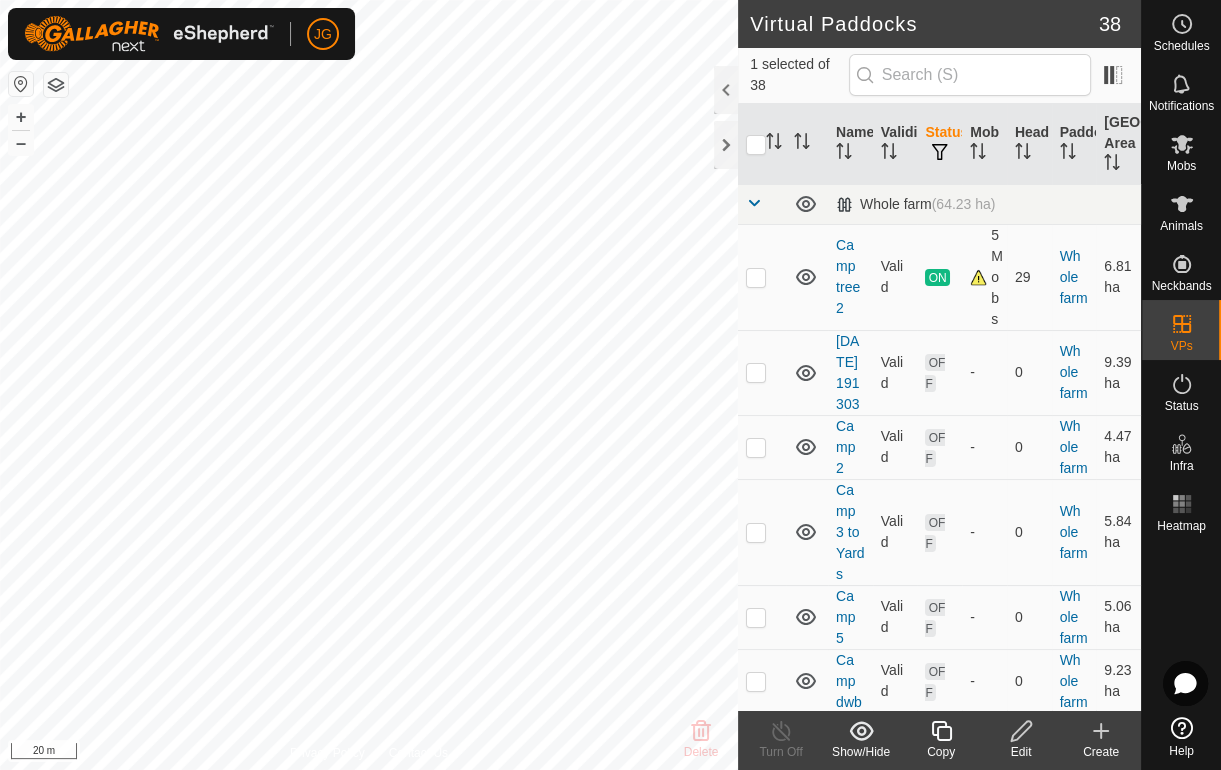 checkbox on "false" 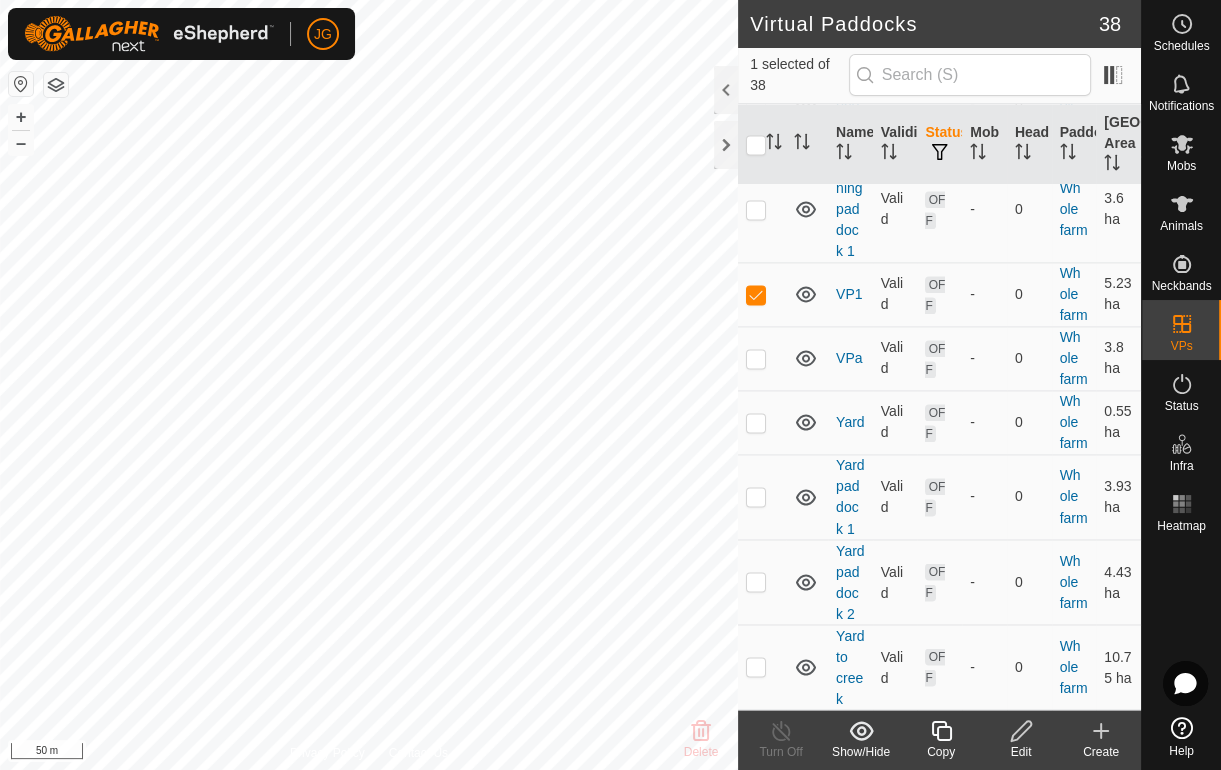 scroll, scrollTop: 2880, scrollLeft: 0, axis: vertical 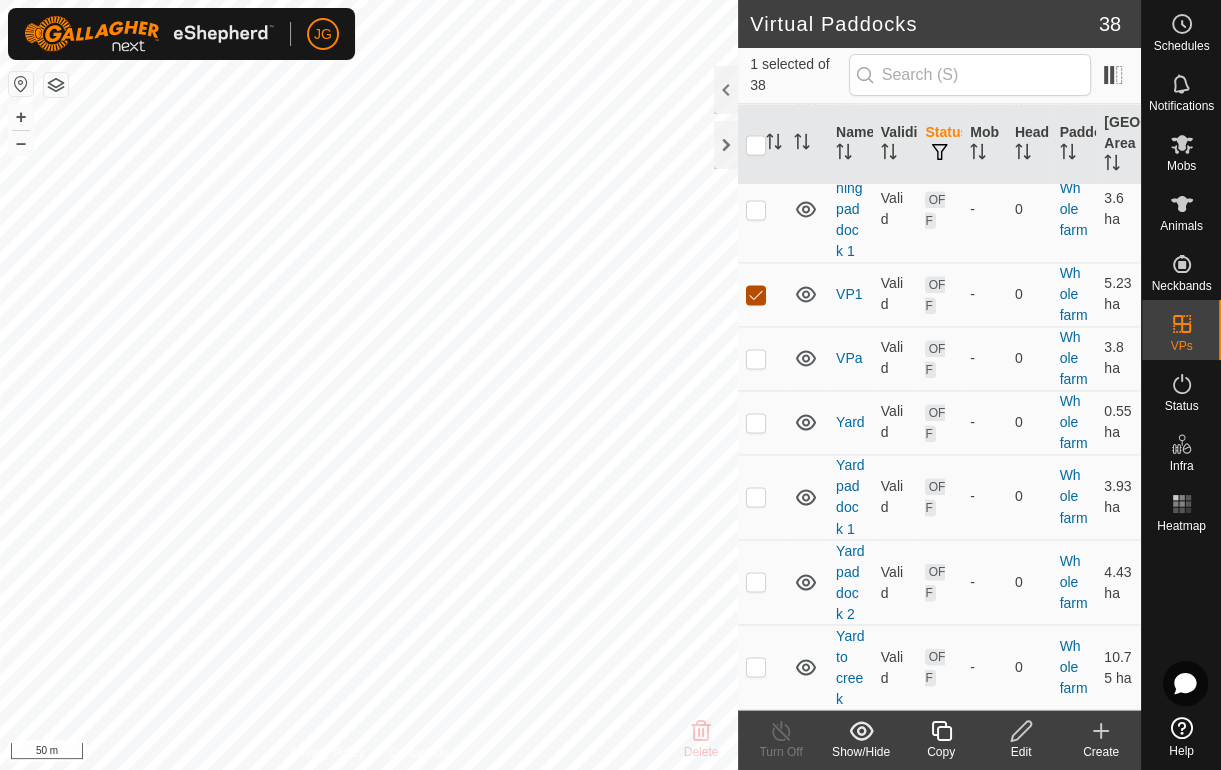 click at bounding box center (756, 295) 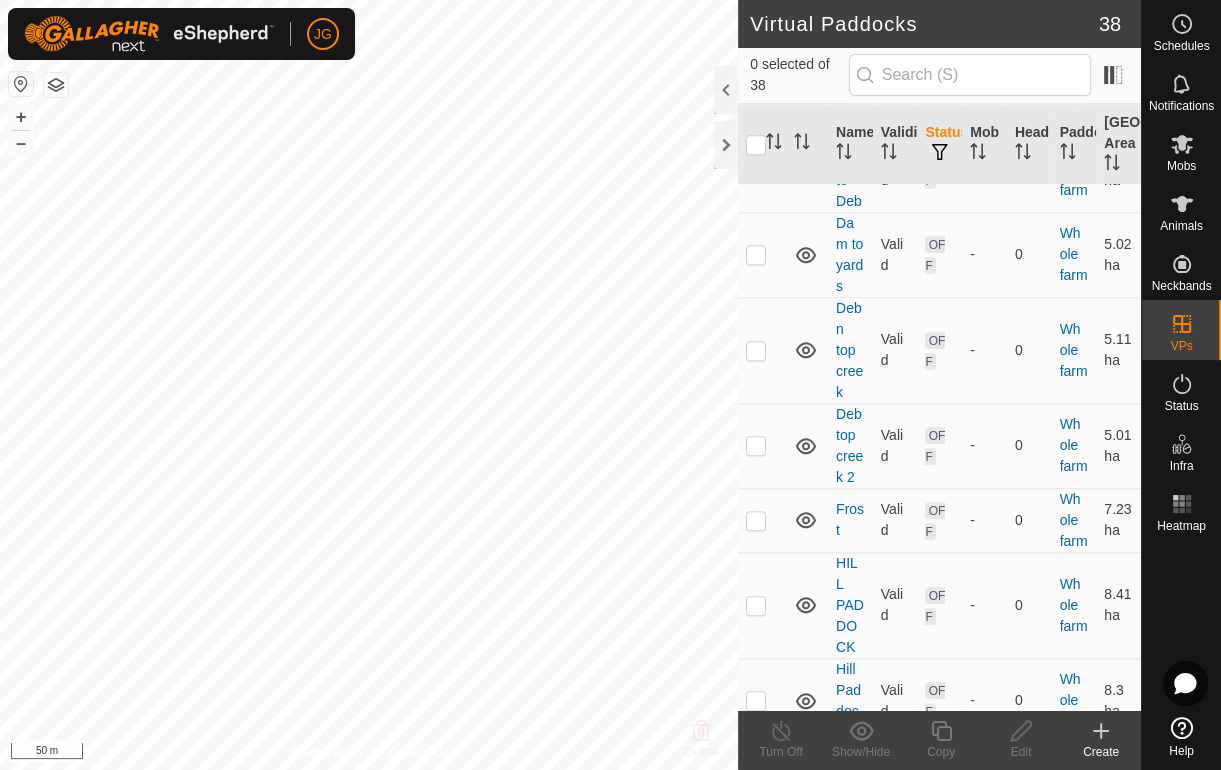 scroll, scrollTop: 1692, scrollLeft: 0, axis: vertical 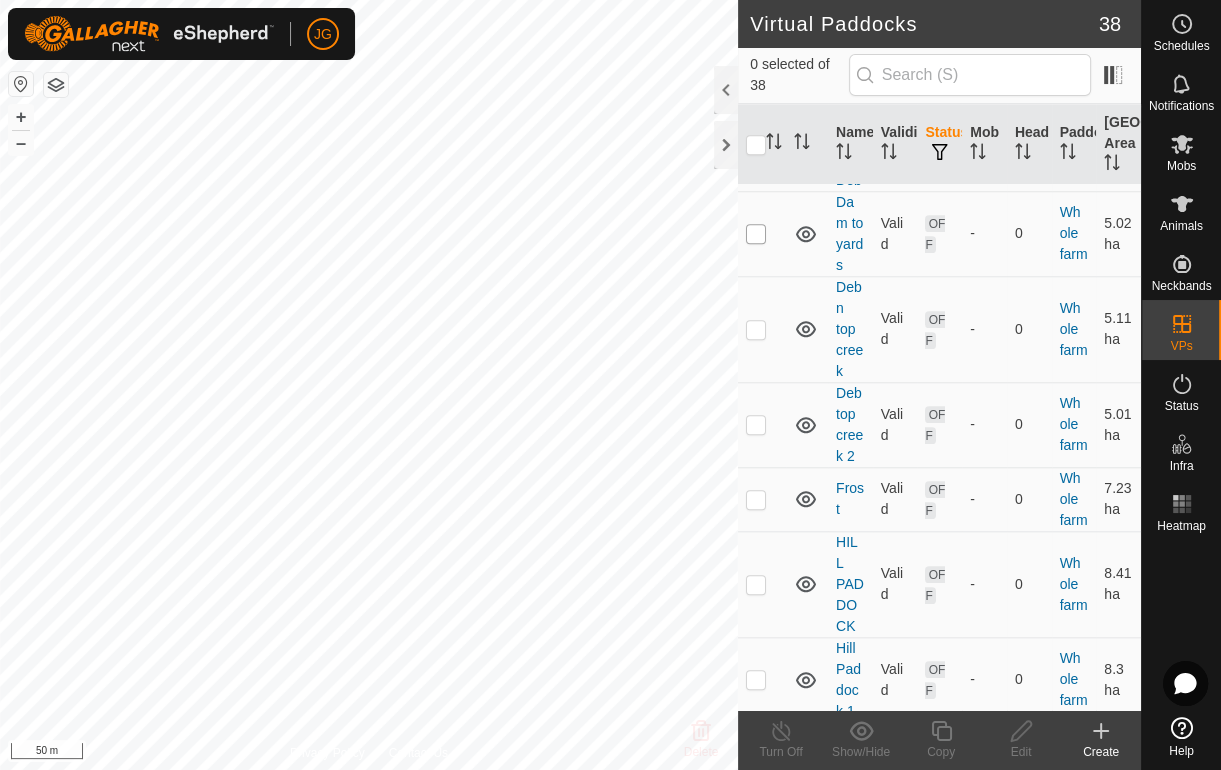 click at bounding box center [756, 234] 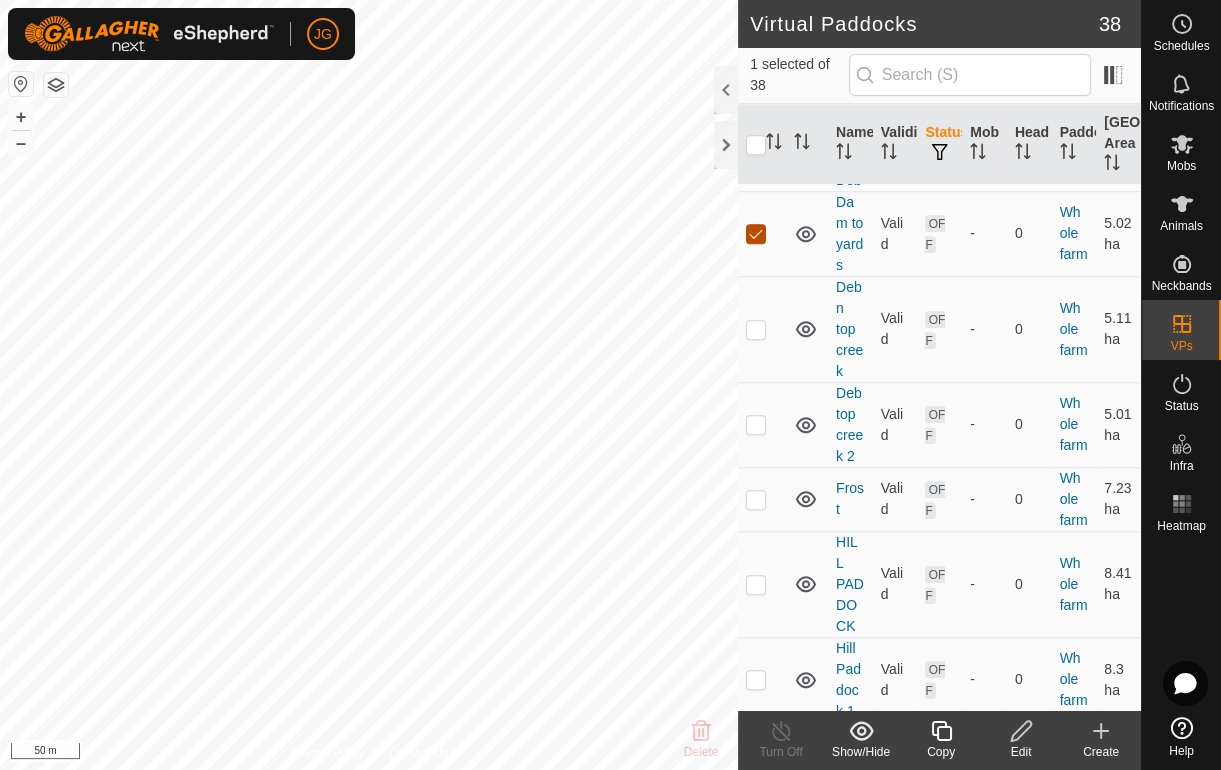 click at bounding box center [756, 234] 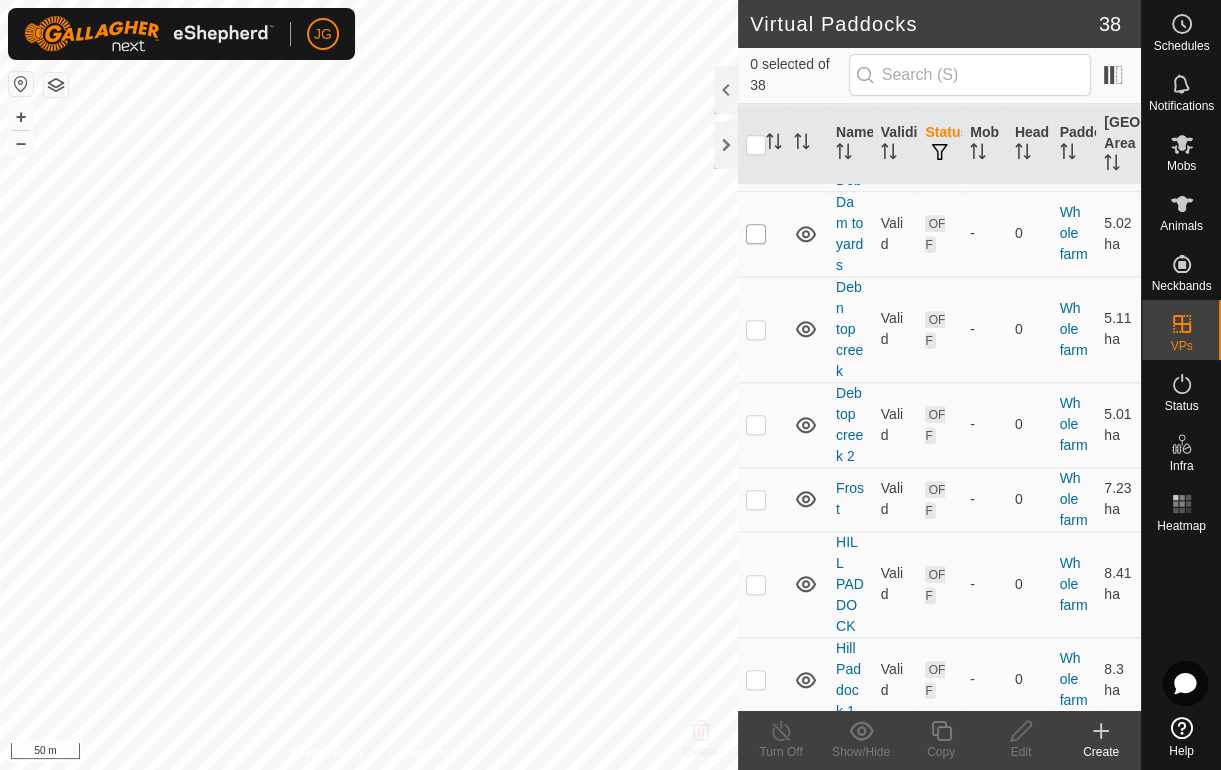 click at bounding box center (756, 234) 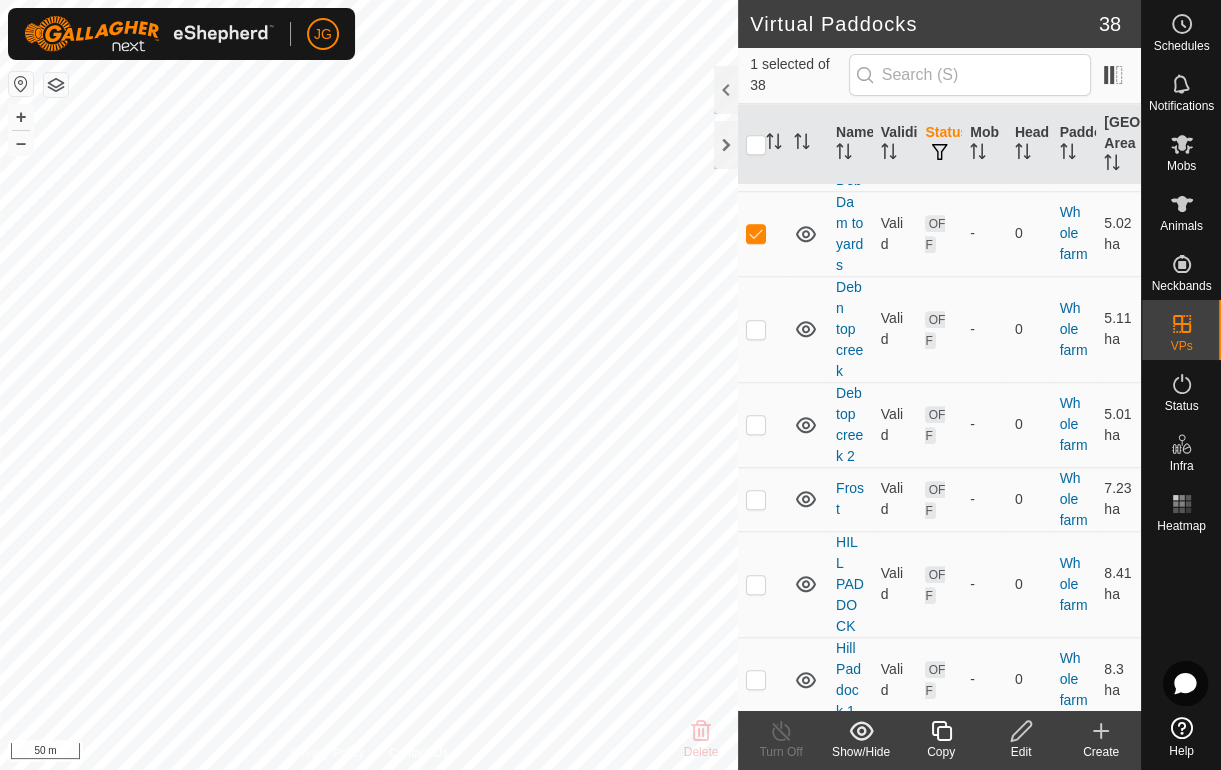 click 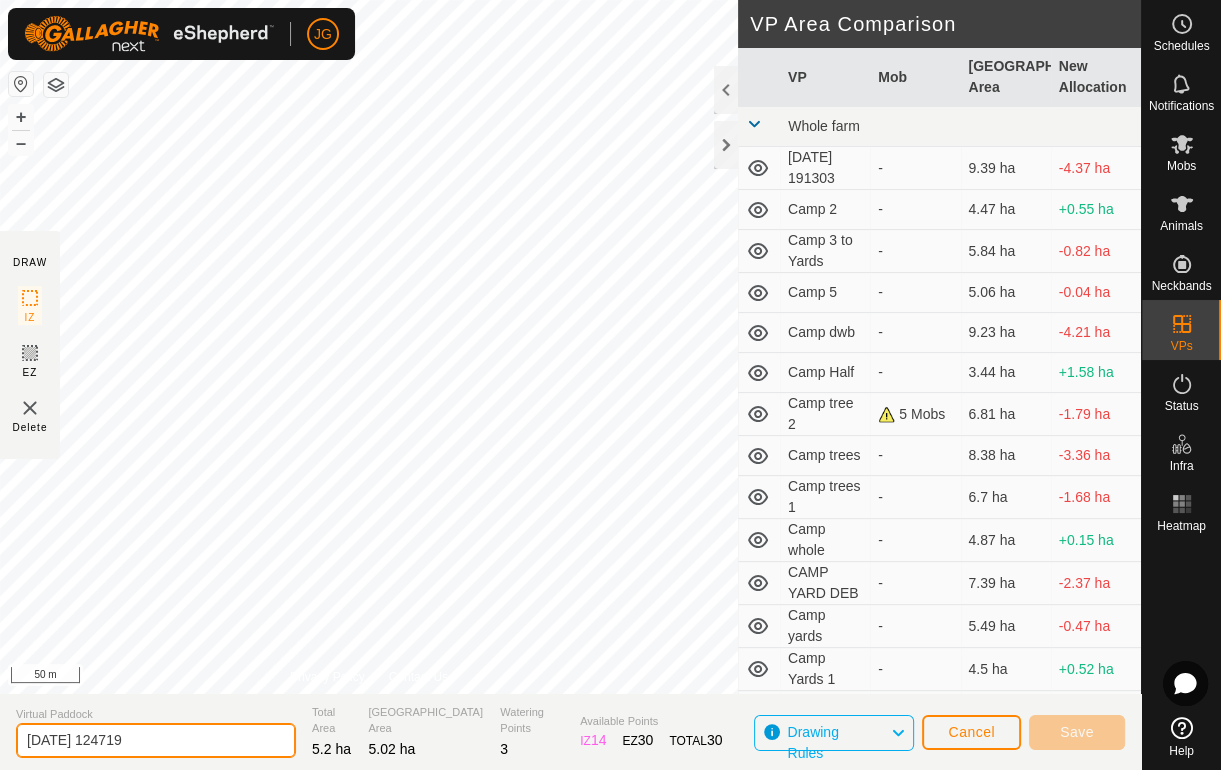 drag, startPoint x: 168, startPoint y: 744, endPoint x: 24, endPoint y: 737, distance: 144.17004 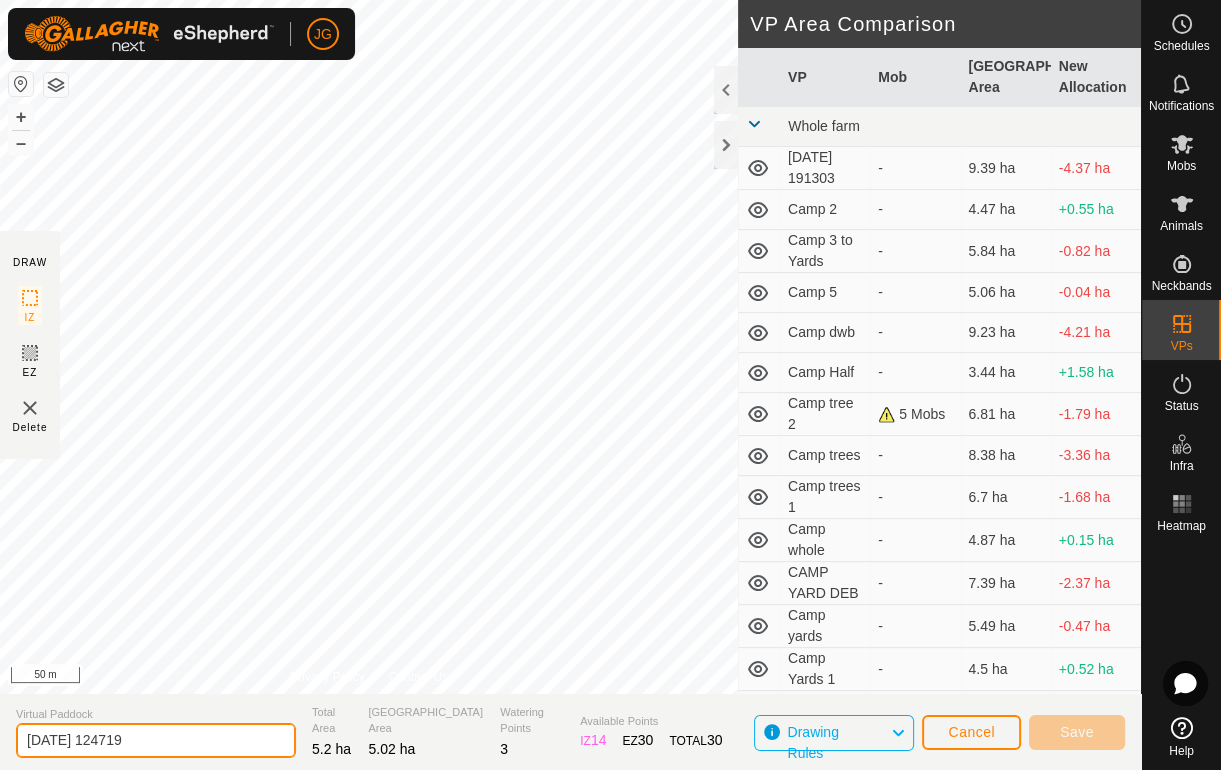 click on "[DATE] 124719" 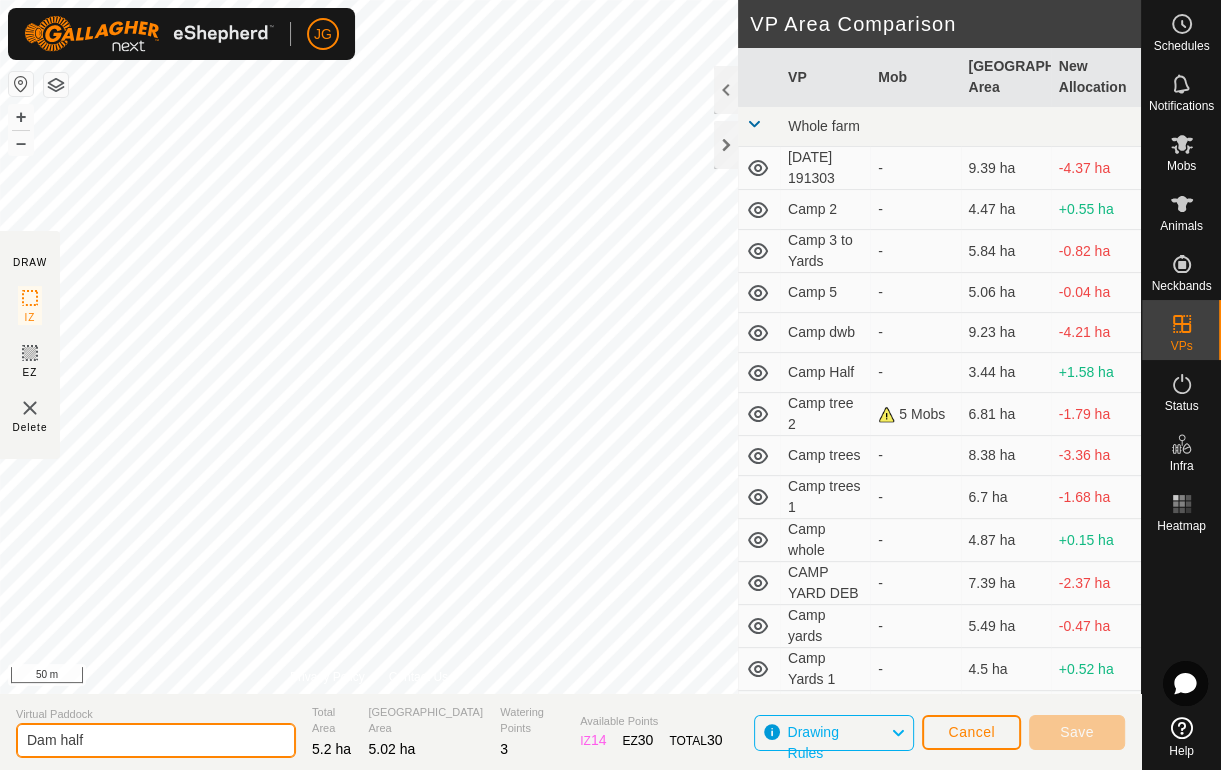 type on "Dam half" 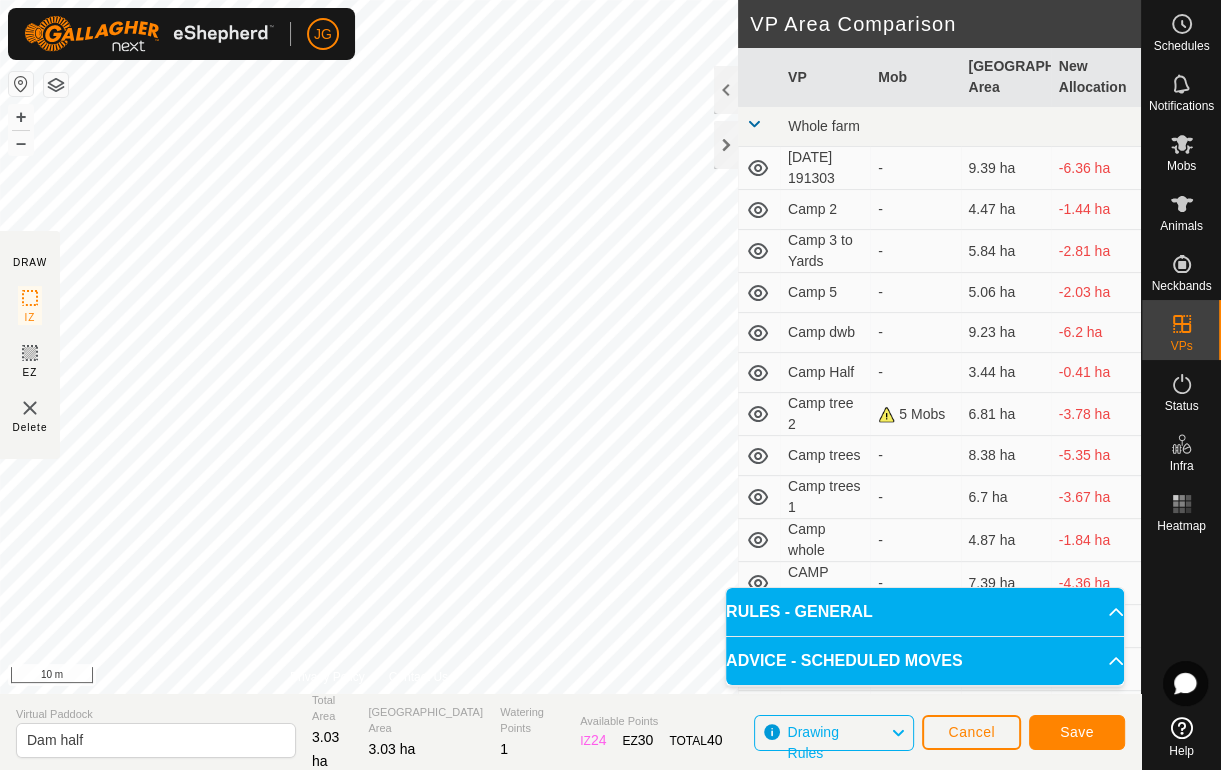 click on "Privacy Policy Contact Us IZ interior angle must be larger than 80°  (Current: 63.8°) . + – ⇧ i 10 m" at bounding box center [369, 347] 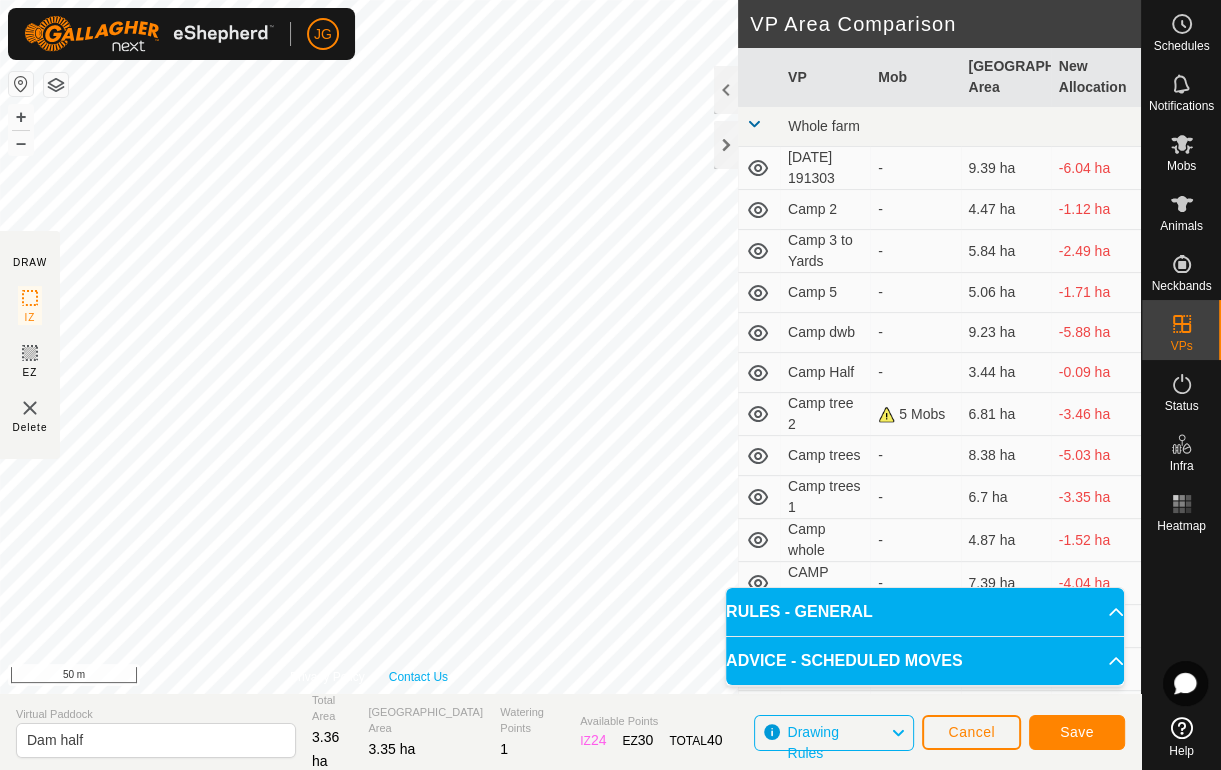 click on "Privacy Policy Contact Us IZ interior angle must be larger than 80°  (Current: 63.8°) . + – ⇧ i 50 m" at bounding box center (369, 347) 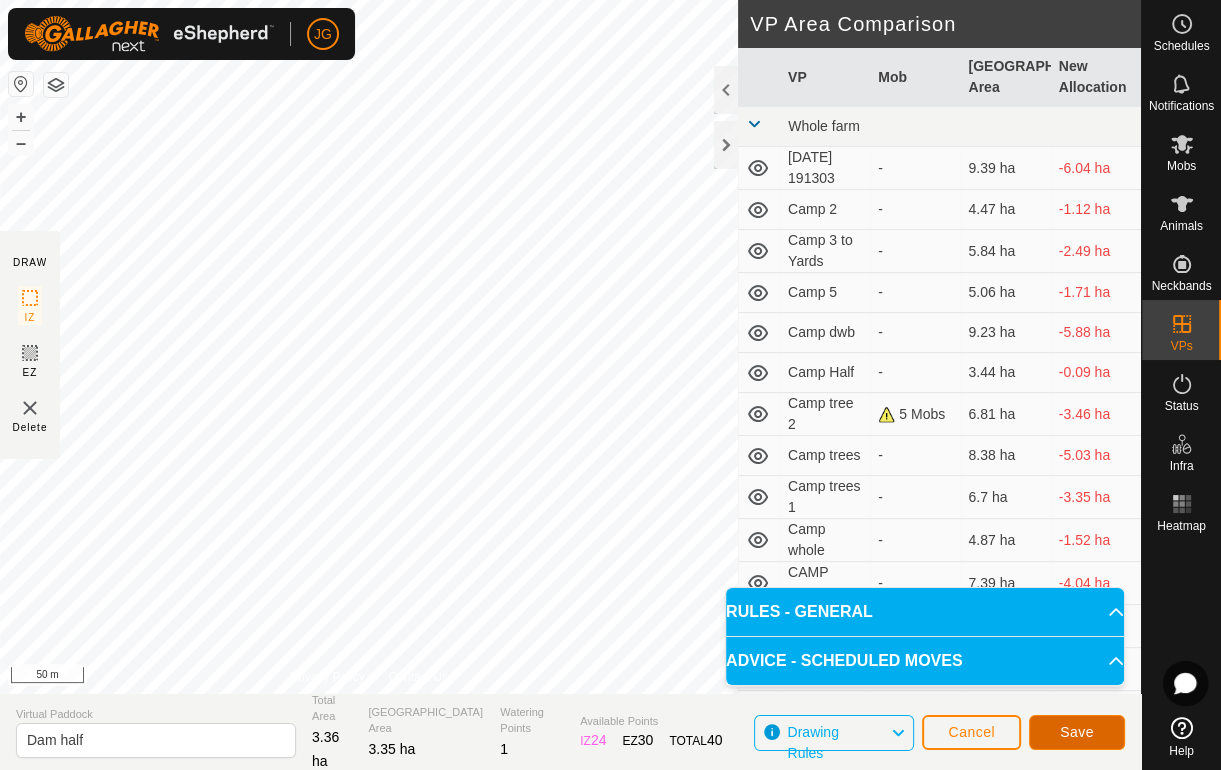 click on "Save" 